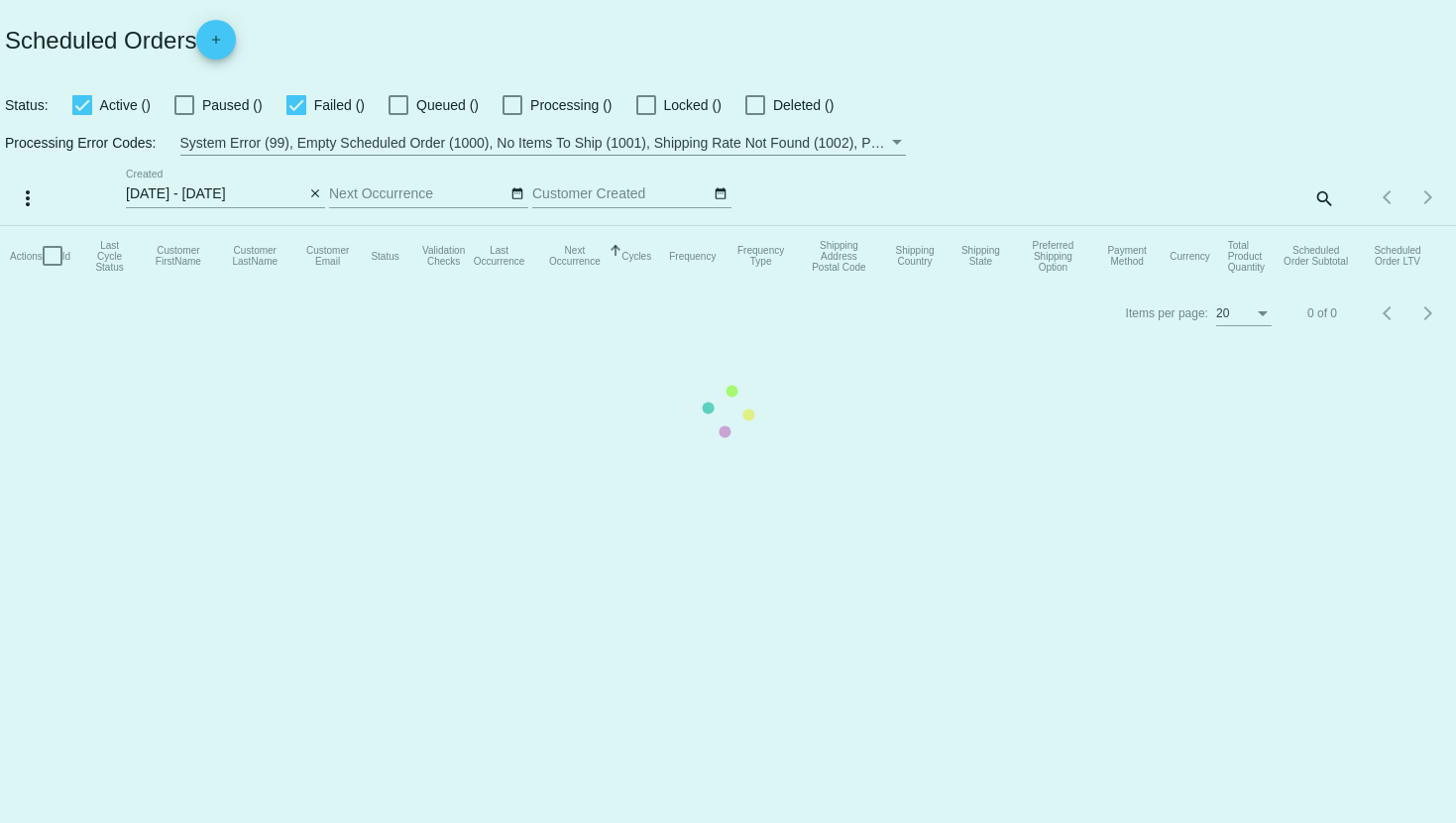 scroll, scrollTop: 0, scrollLeft: 0, axis: both 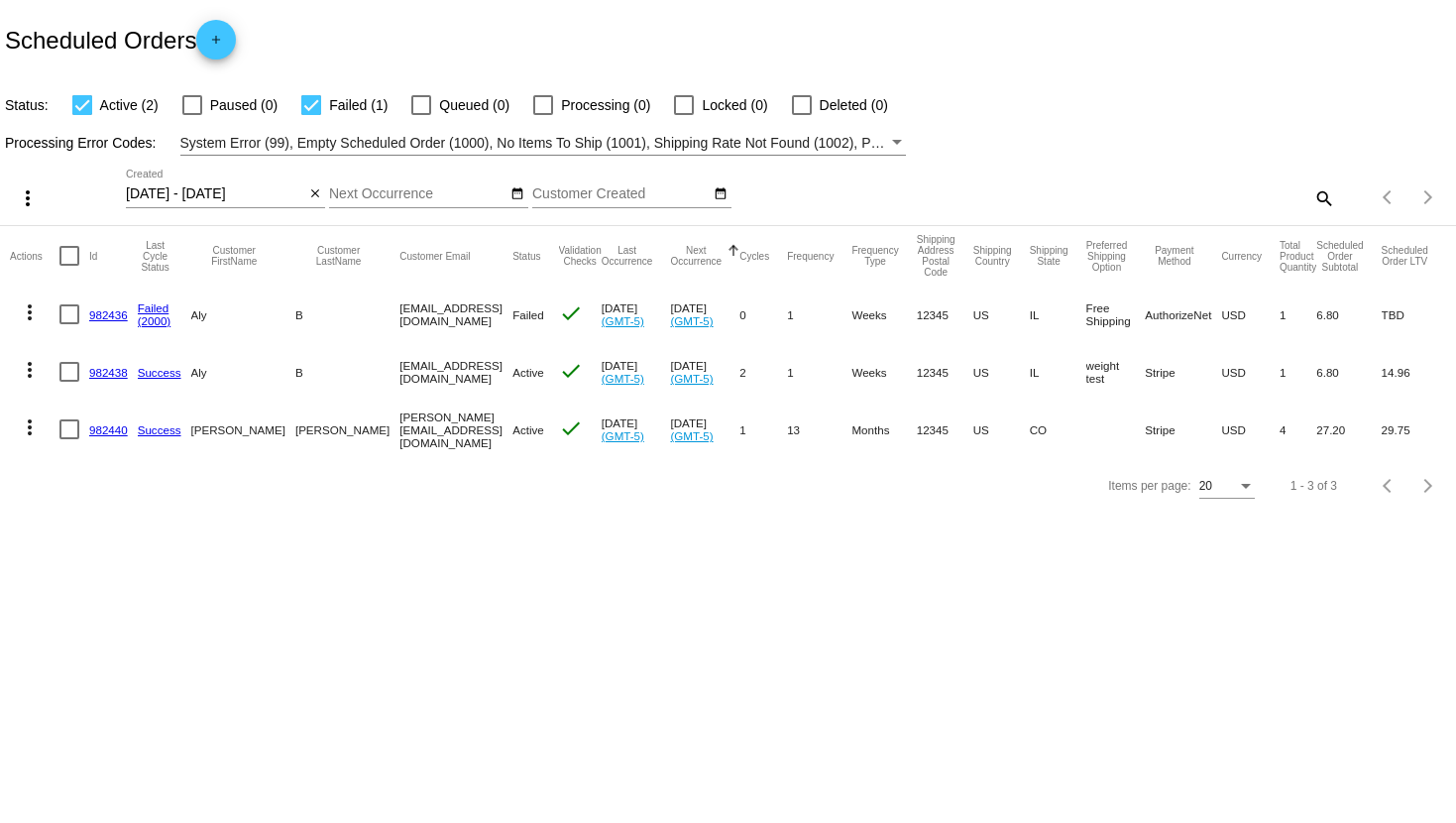 click on "982438" 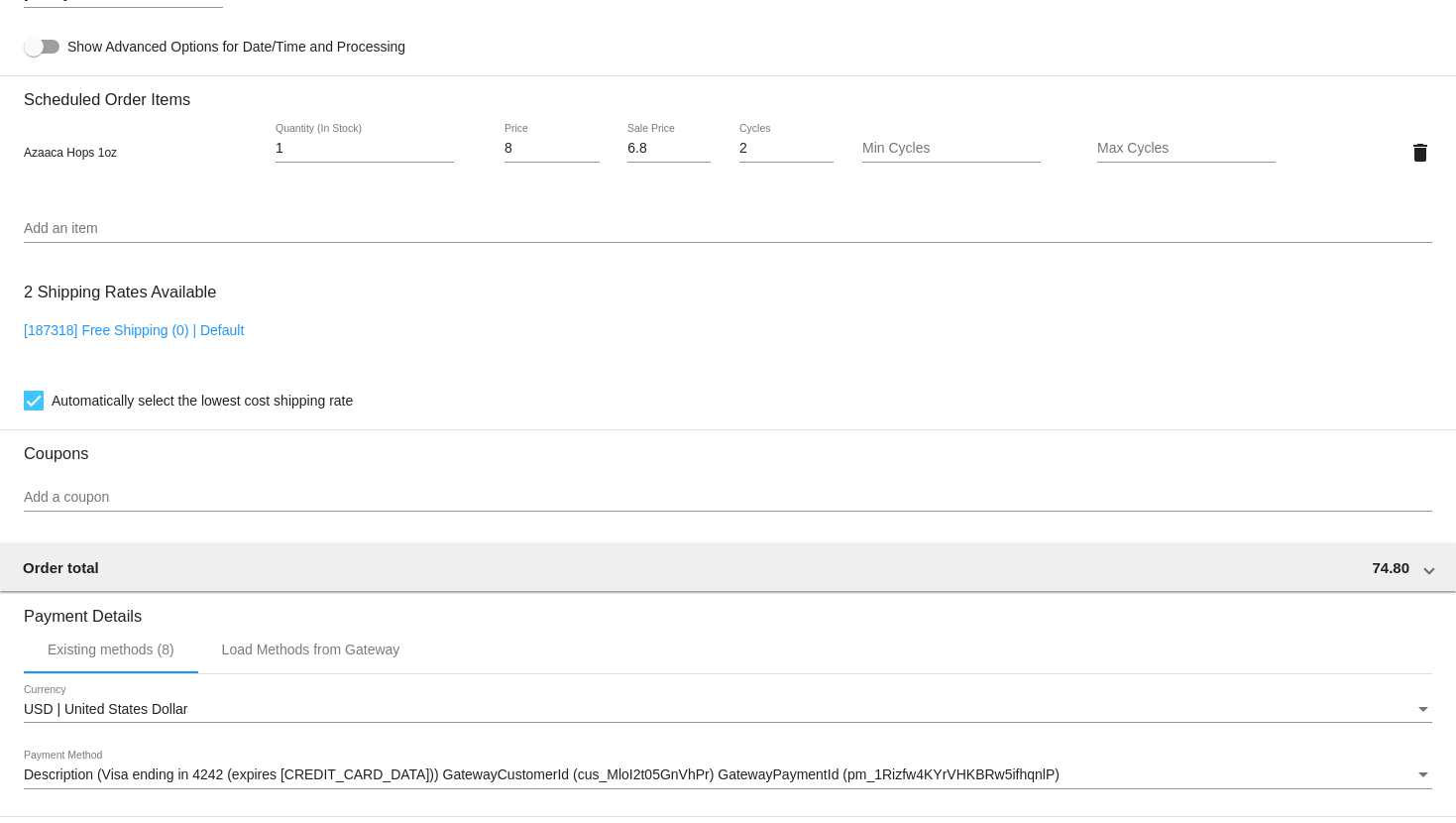 scroll, scrollTop: 1432, scrollLeft: 0, axis: vertical 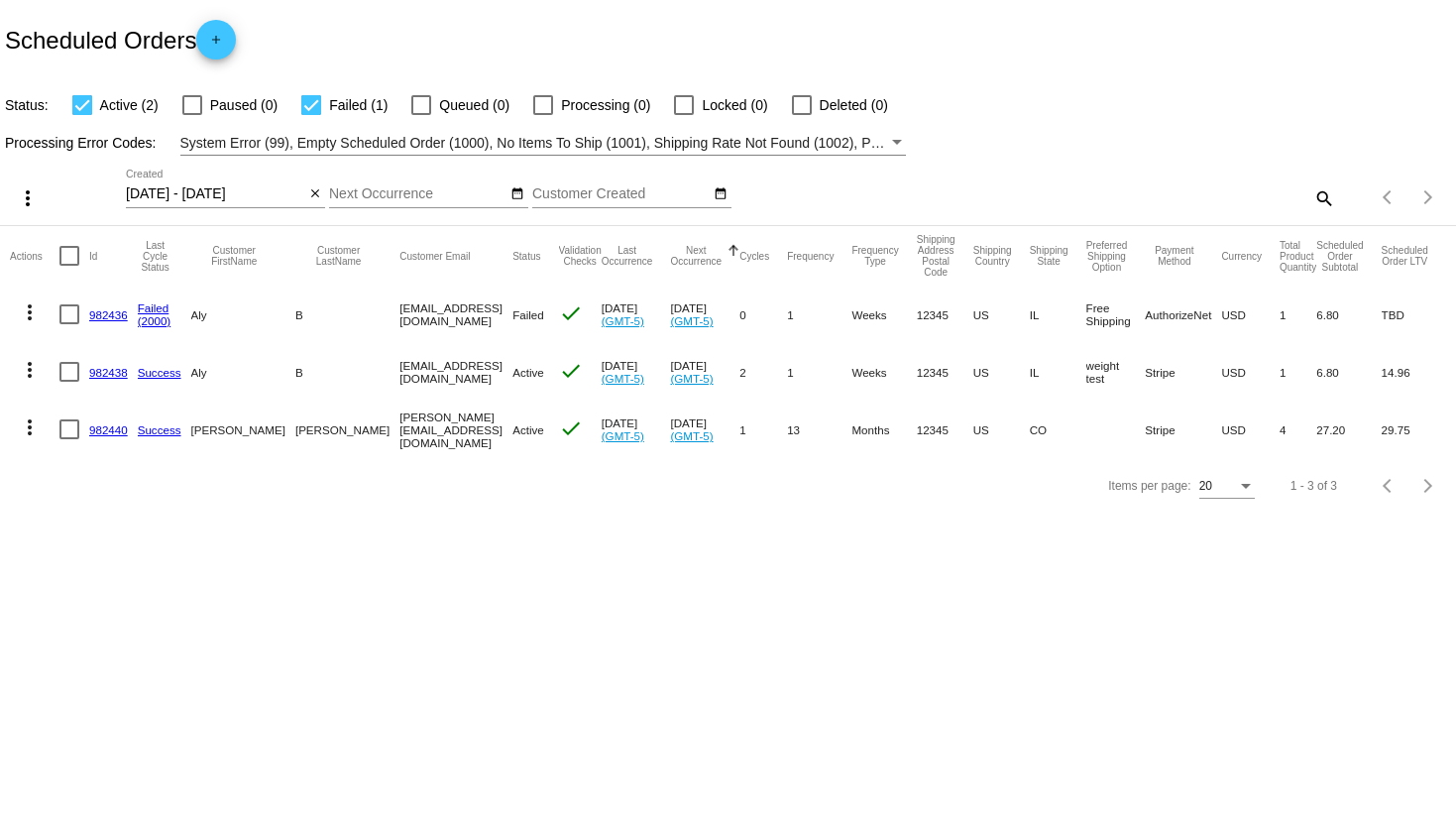 click on "982440" 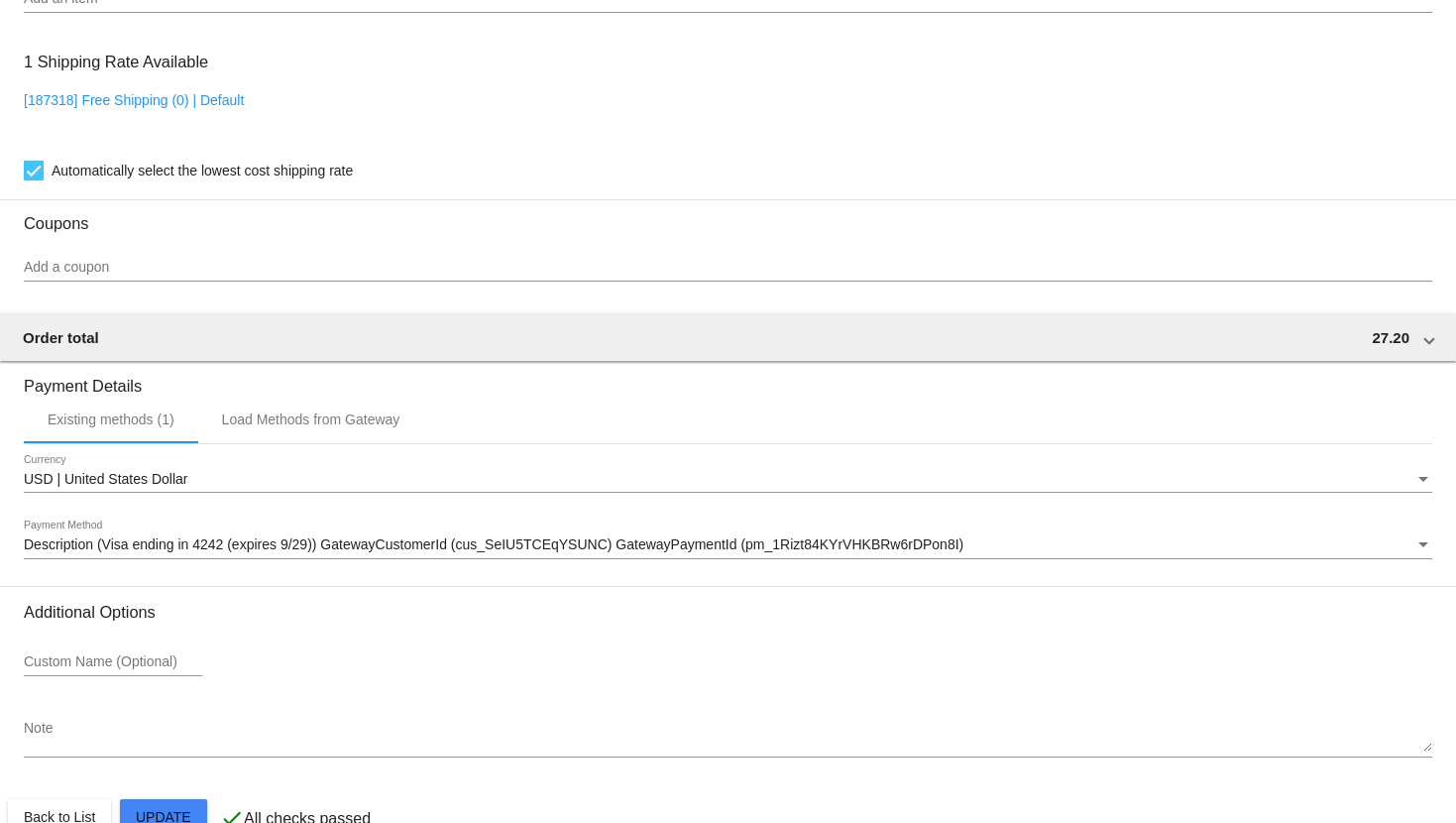 scroll, scrollTop: 1542, scrollLeft: 0, axis: vertical 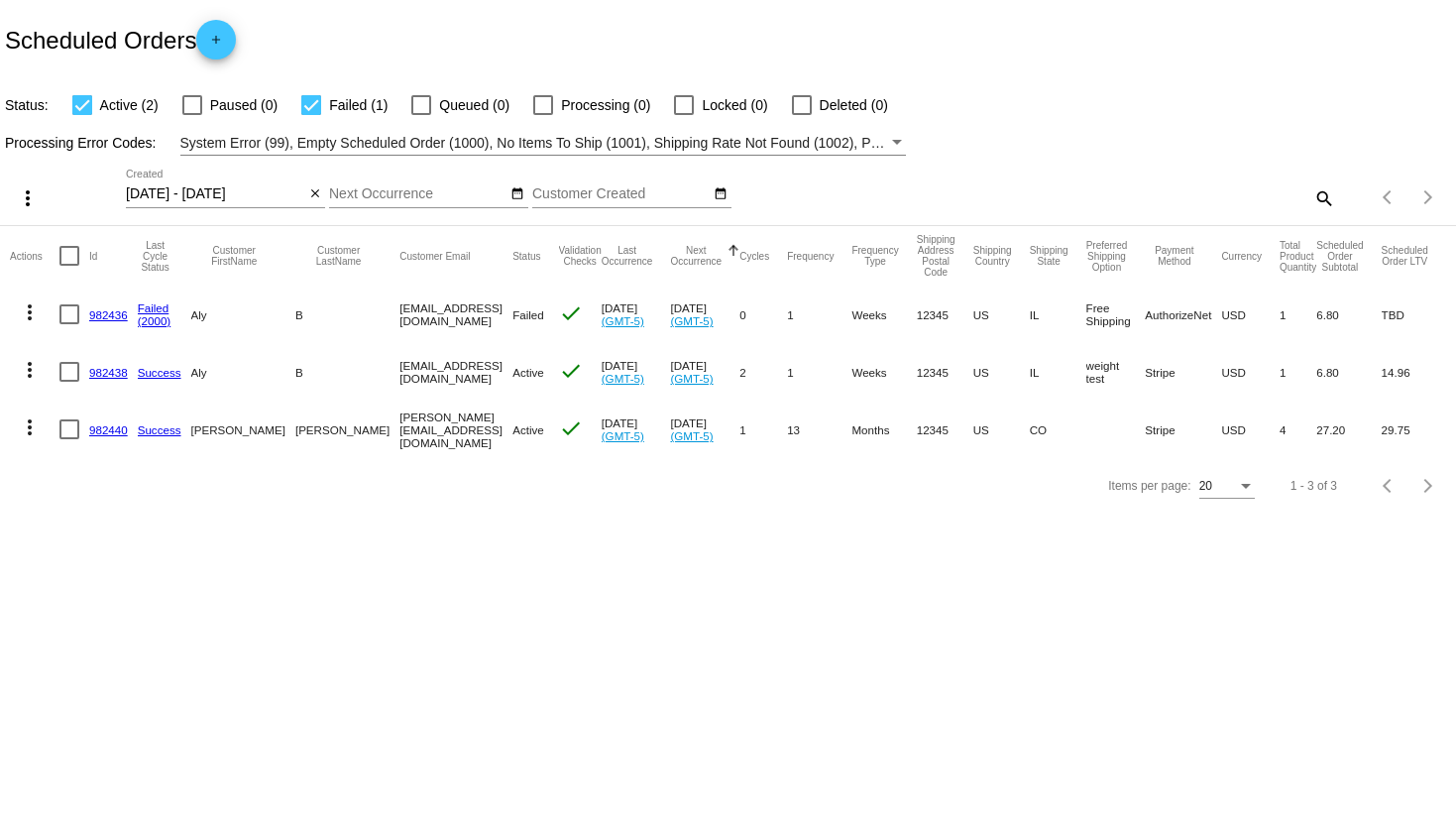 click on "add" 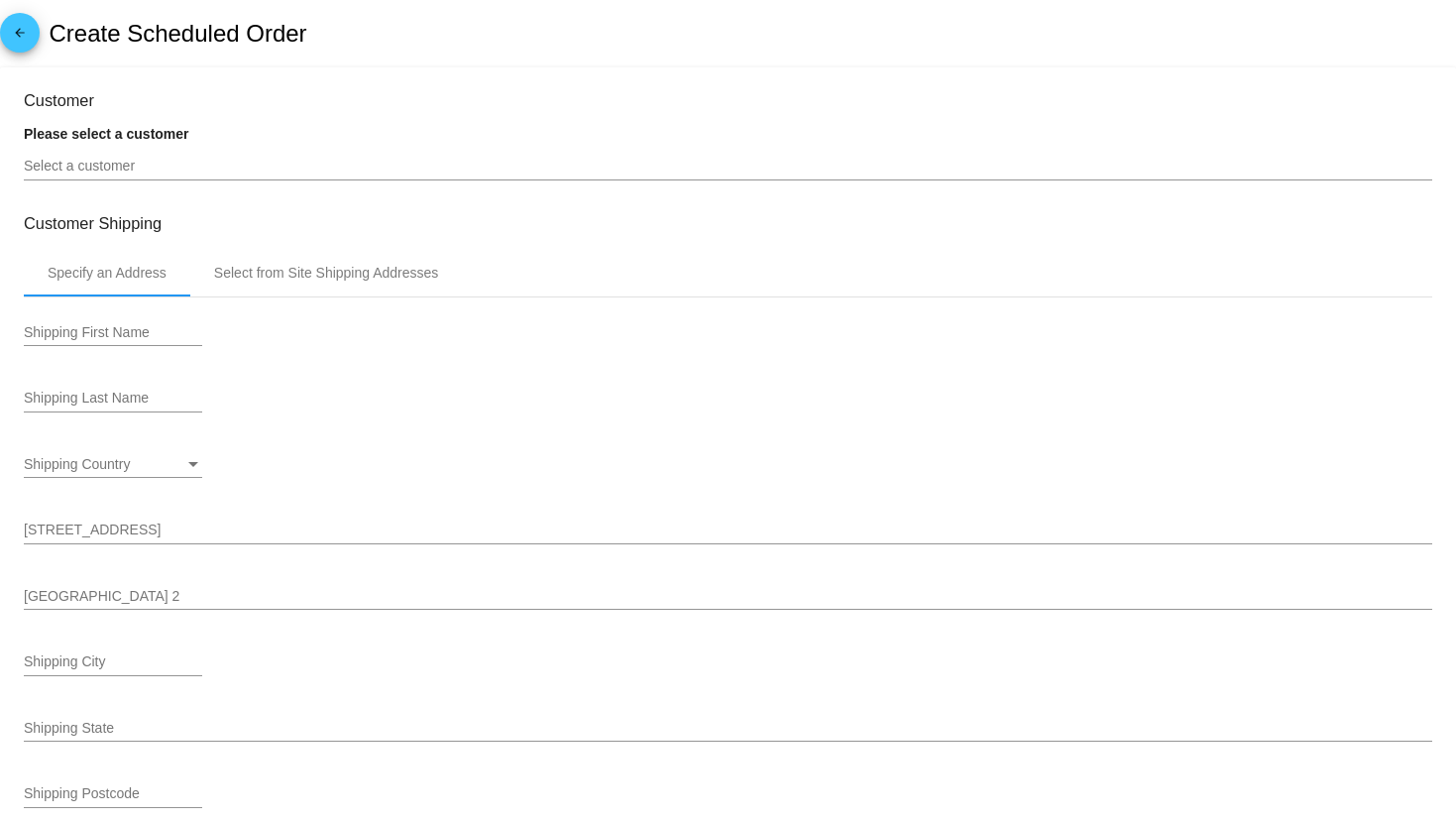 type on "[DATE]" 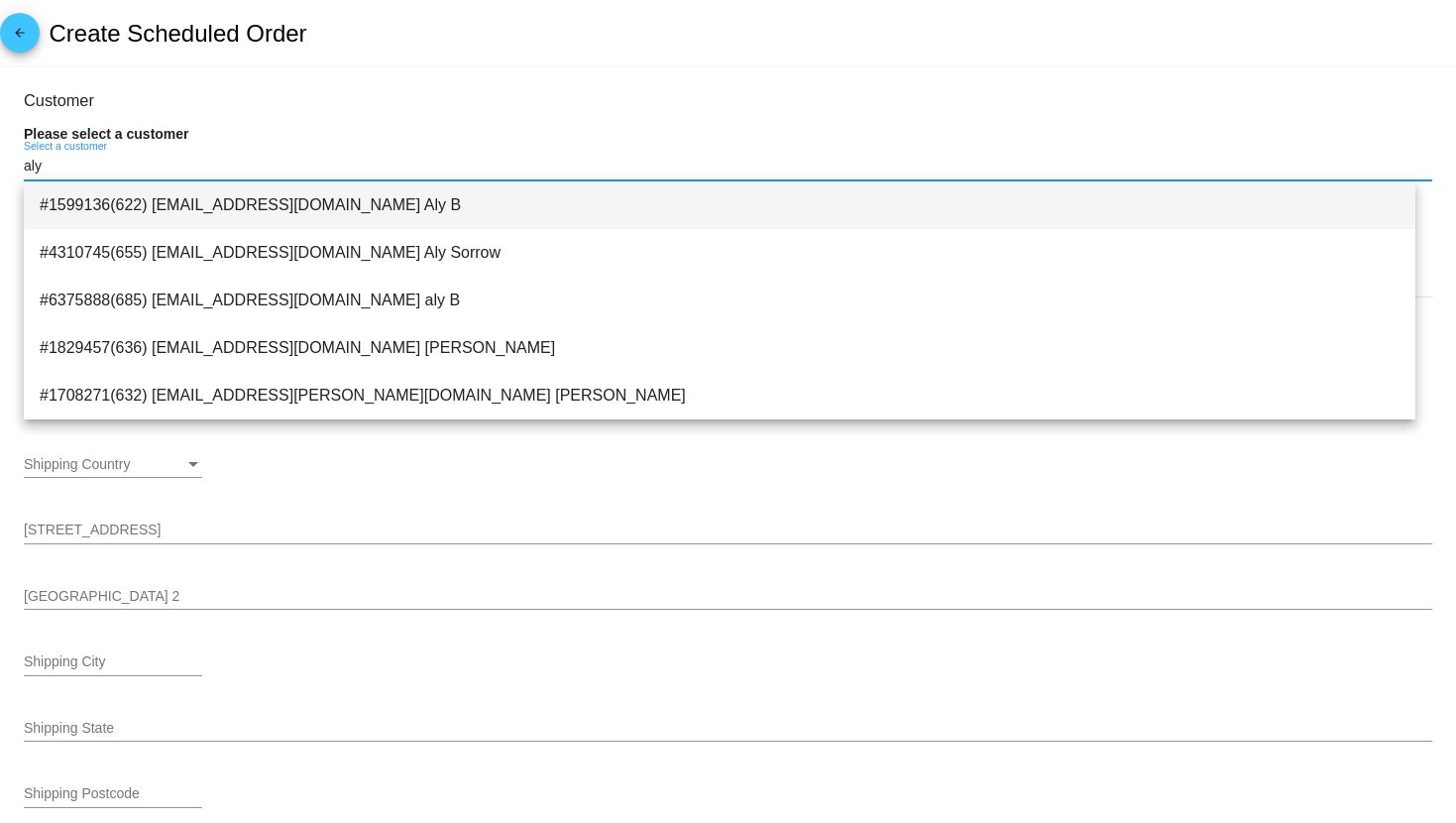 type on "aly" 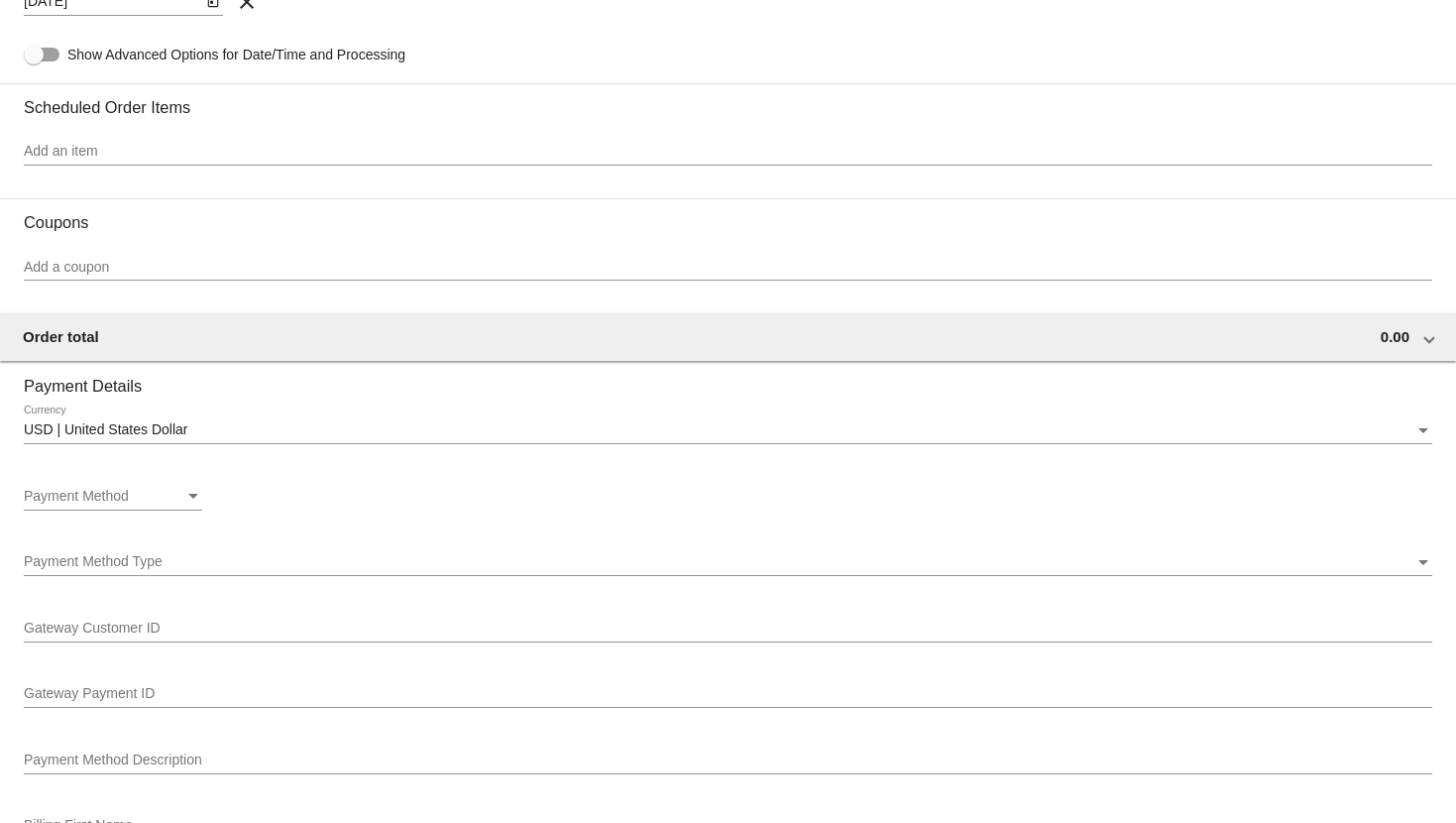 scroll, scrollTop: 992, scrollLeft: 0, axis: vertical 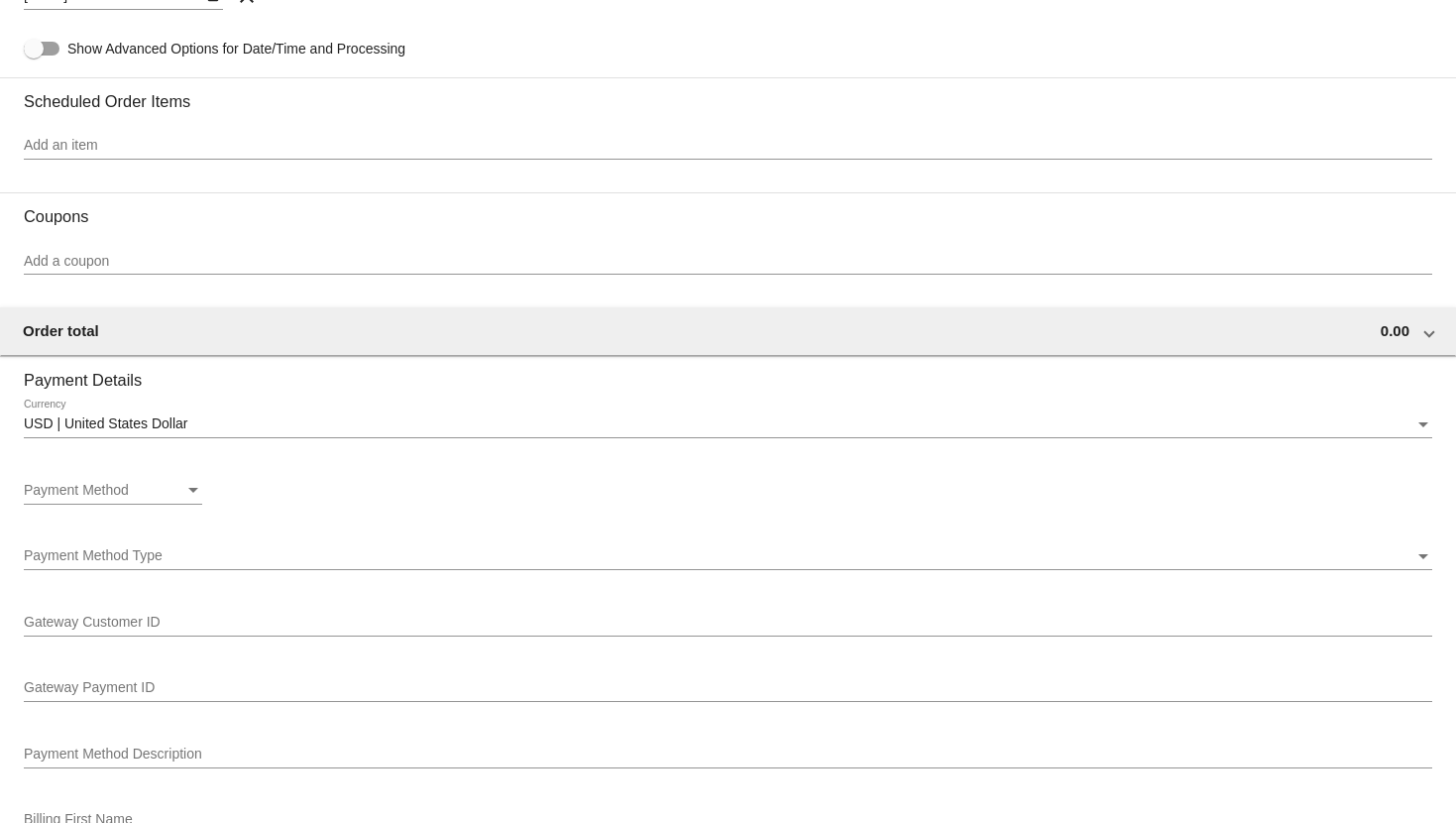 click on "Add an item" at bounding box center (728, 146) 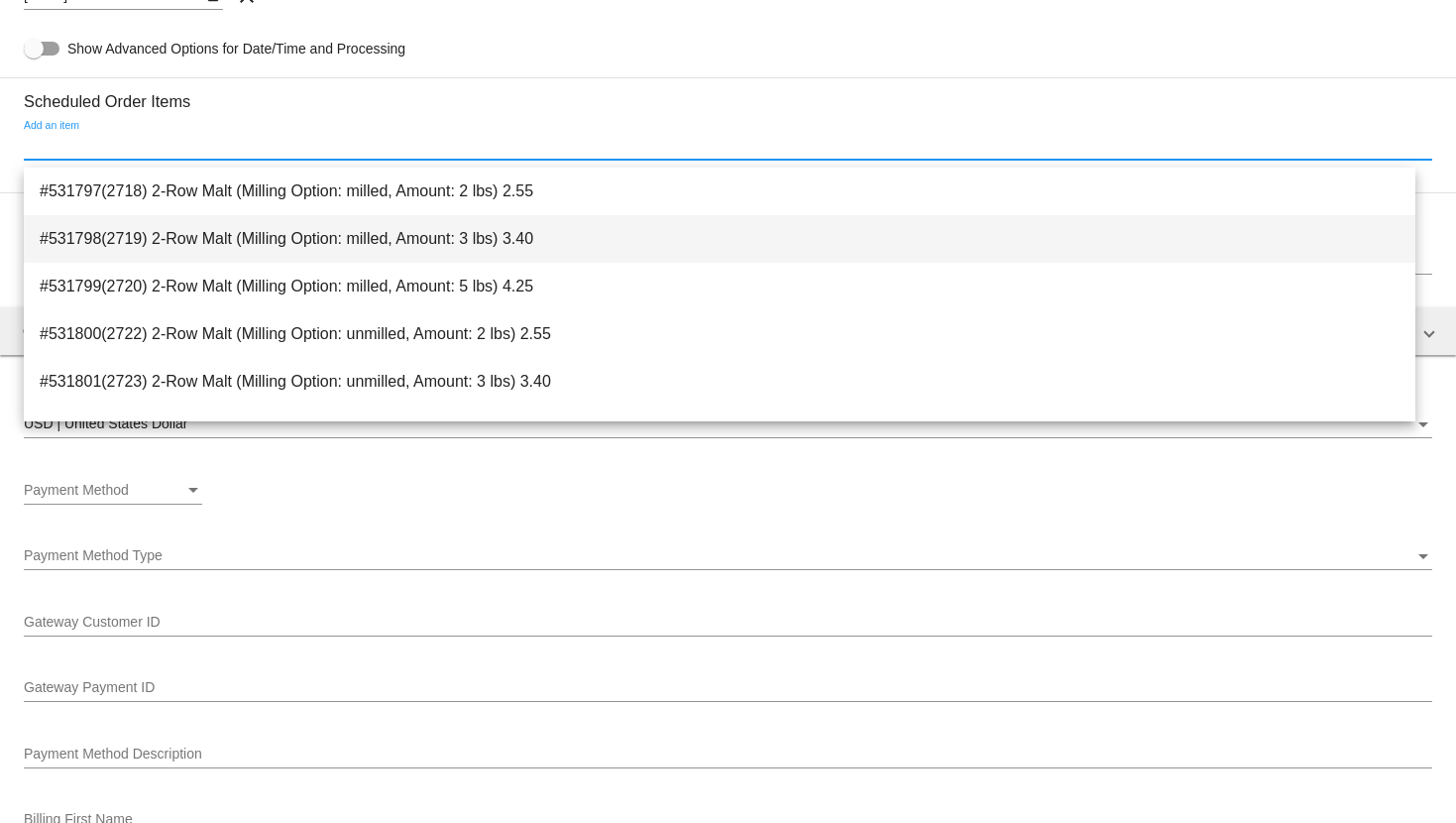 click on "#531798(2719)
2-Row Malt (Milling Option: milled, Amount: 3 lbs)
3.40" at bounding box center (720, 239) 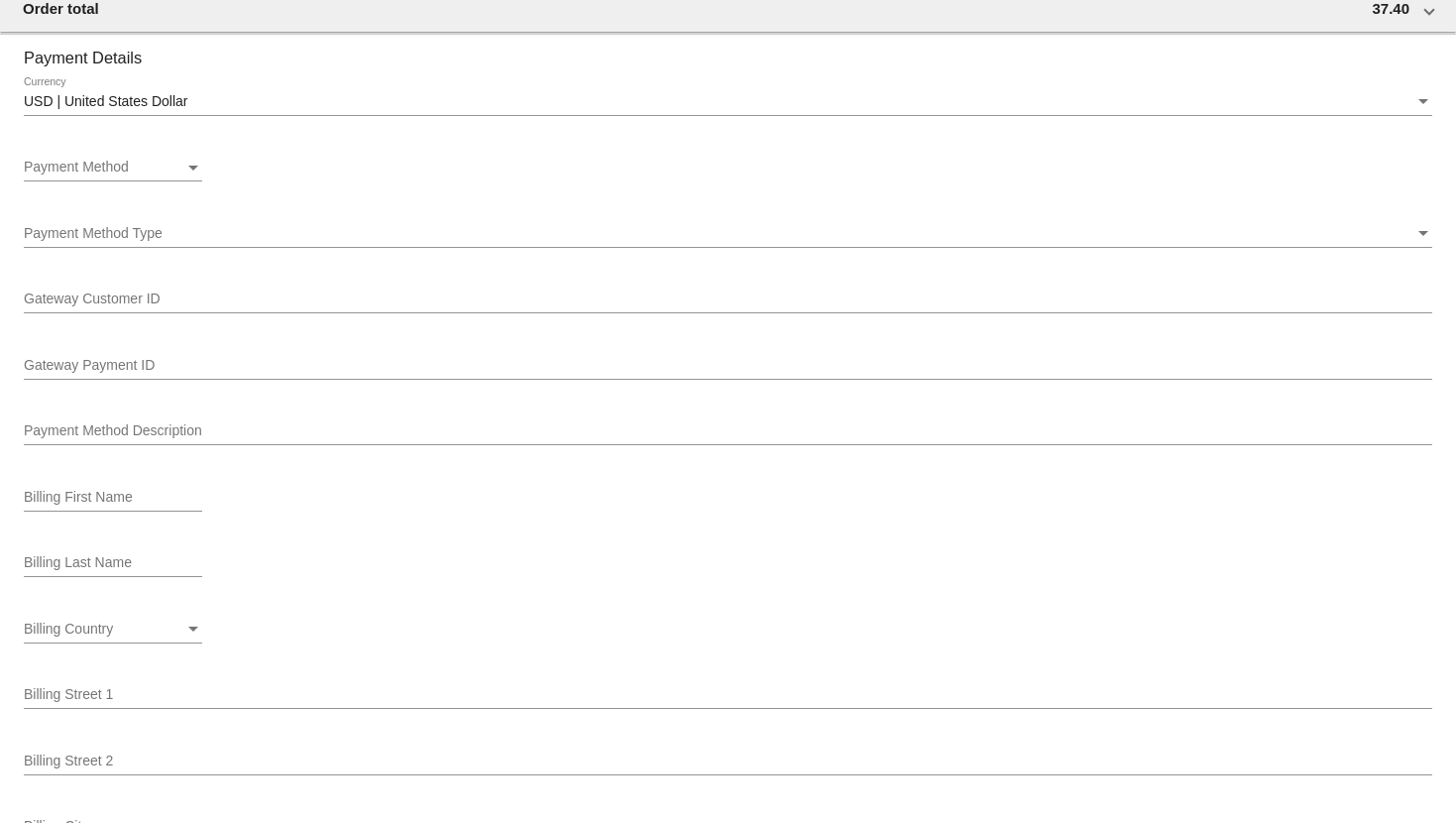 scroll, scrollTop: 1432, scrollLeft: 0, axis: vertical 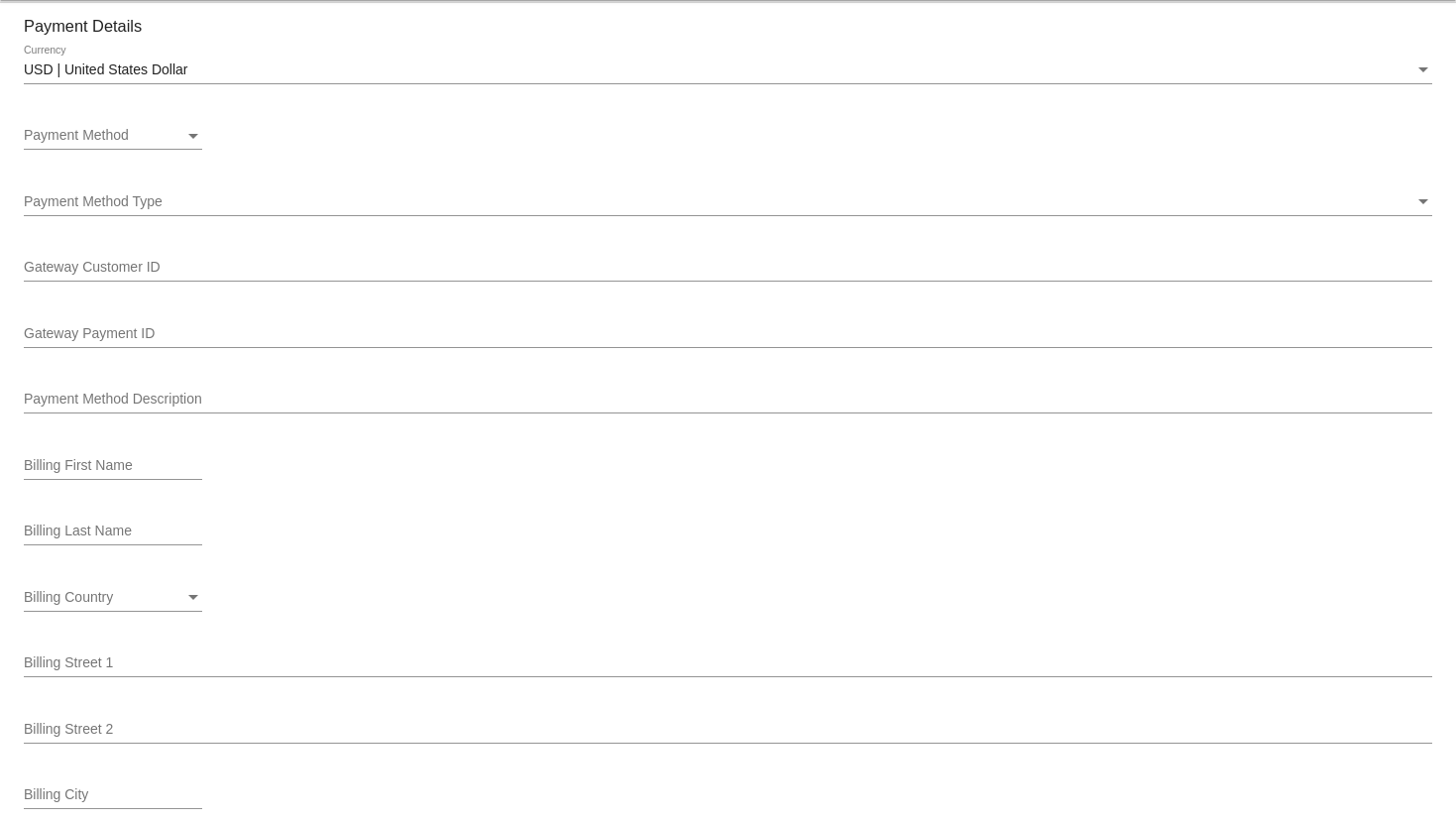 click on "Payment Method
Payment Method" 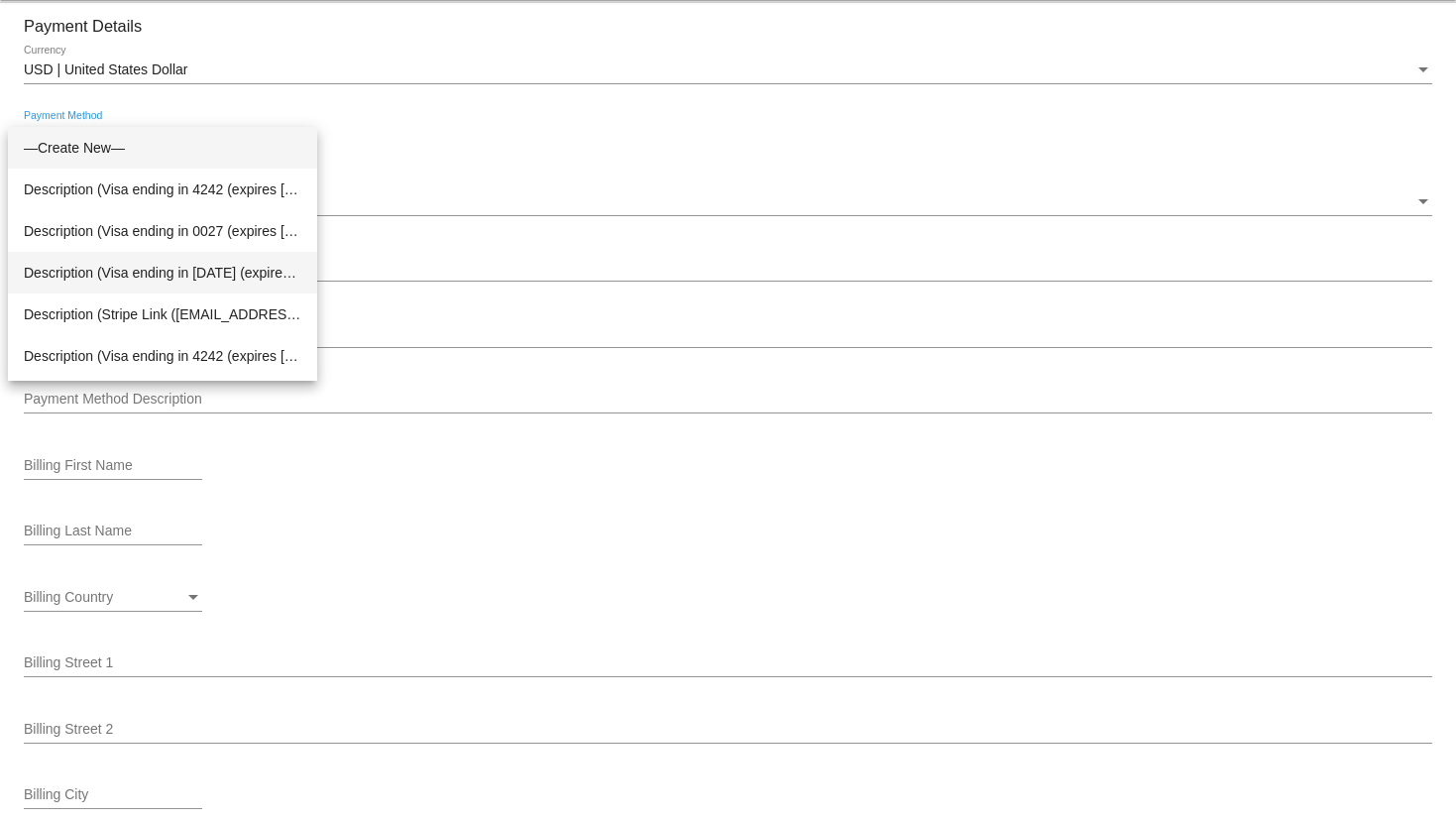 click on "Description (Visa ending in [DATE] (expires [CREDIT_CARD_DATA])) GatewayCustomerId (58187482114)
GatewayPaymentId (jcmrtrqt)" at bounding box center [163, 273] 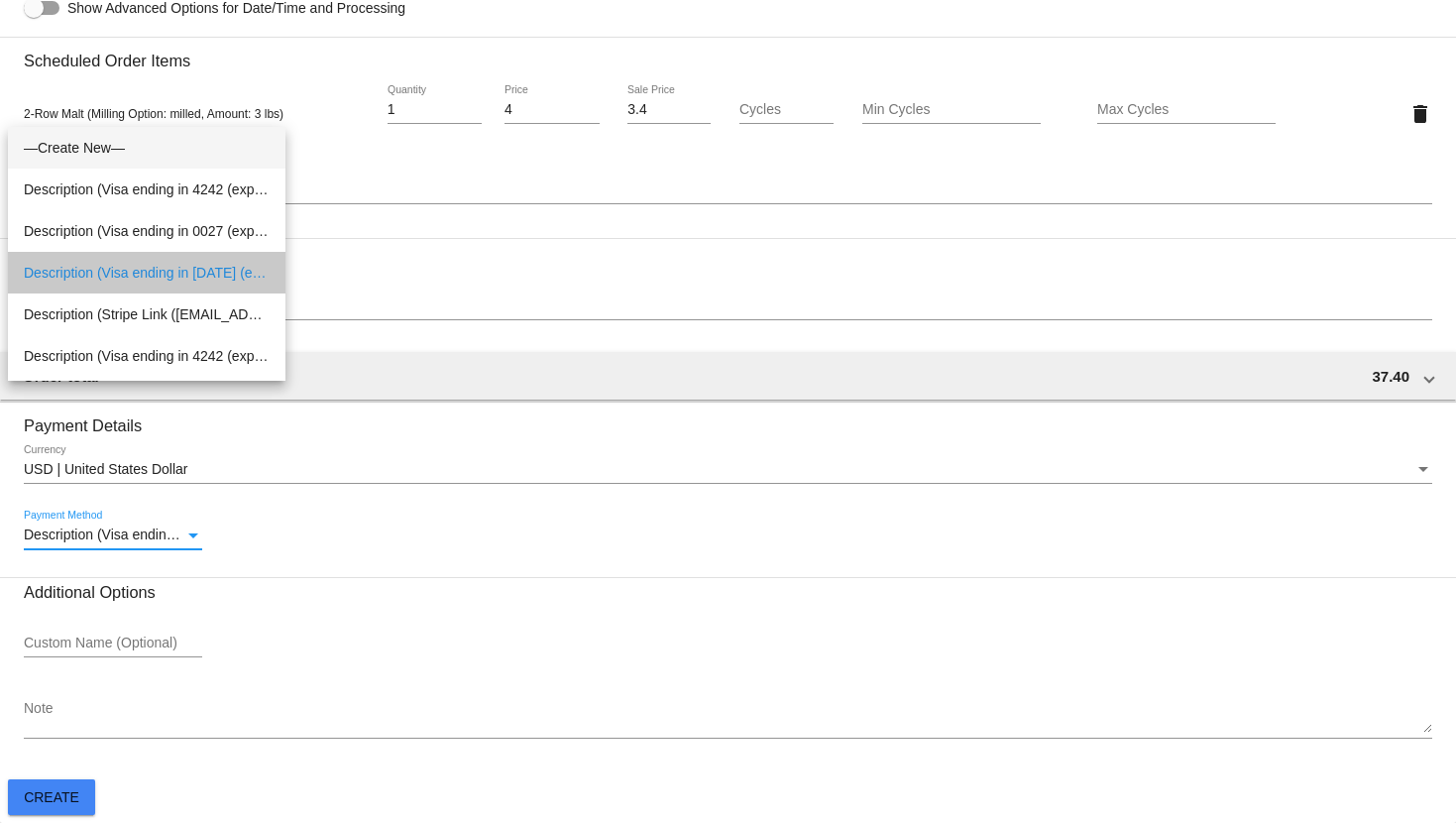 scroll, scrollTop: 1045, scrollLeft: 0, axis: vertical 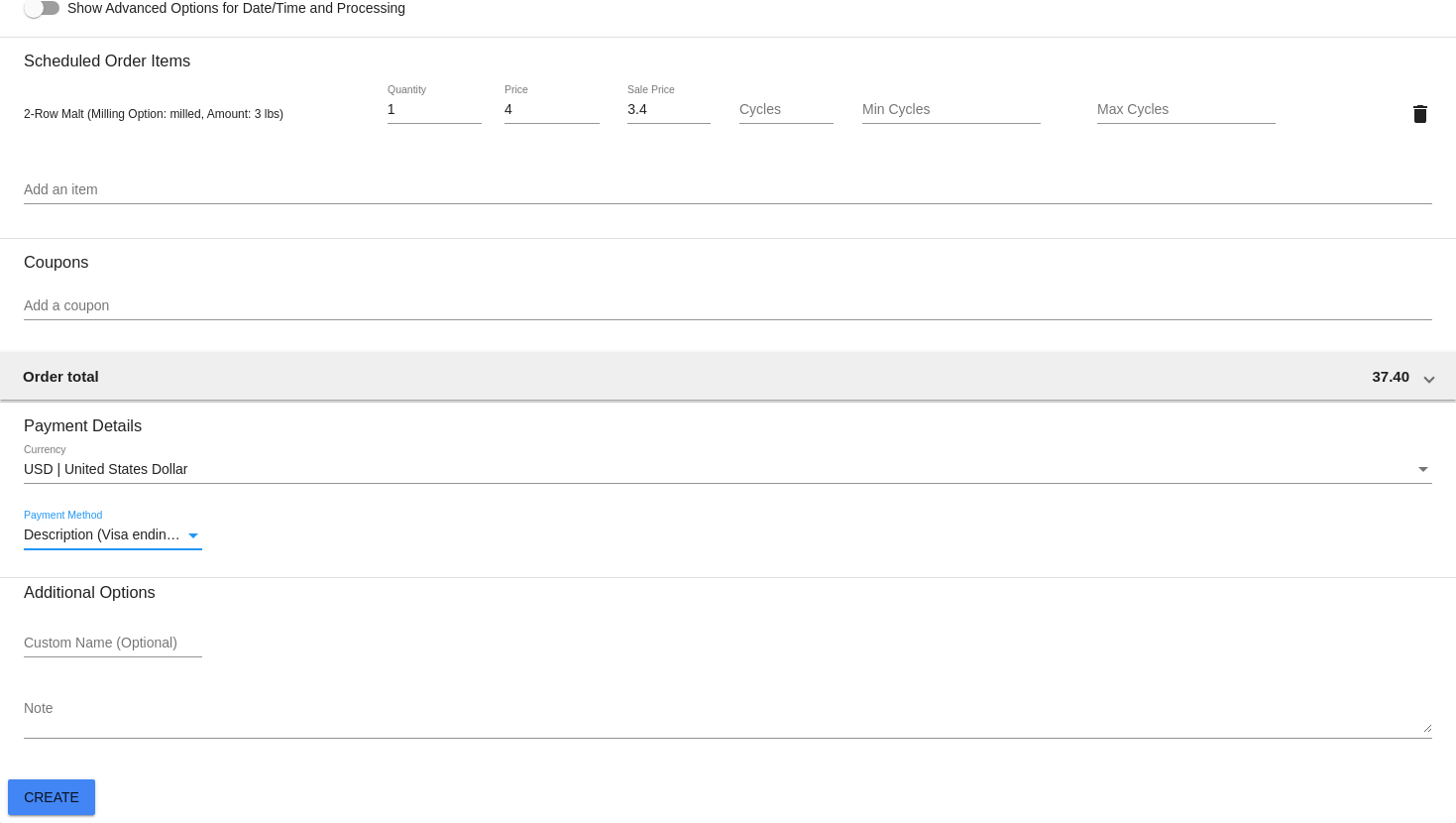 click on "Create" 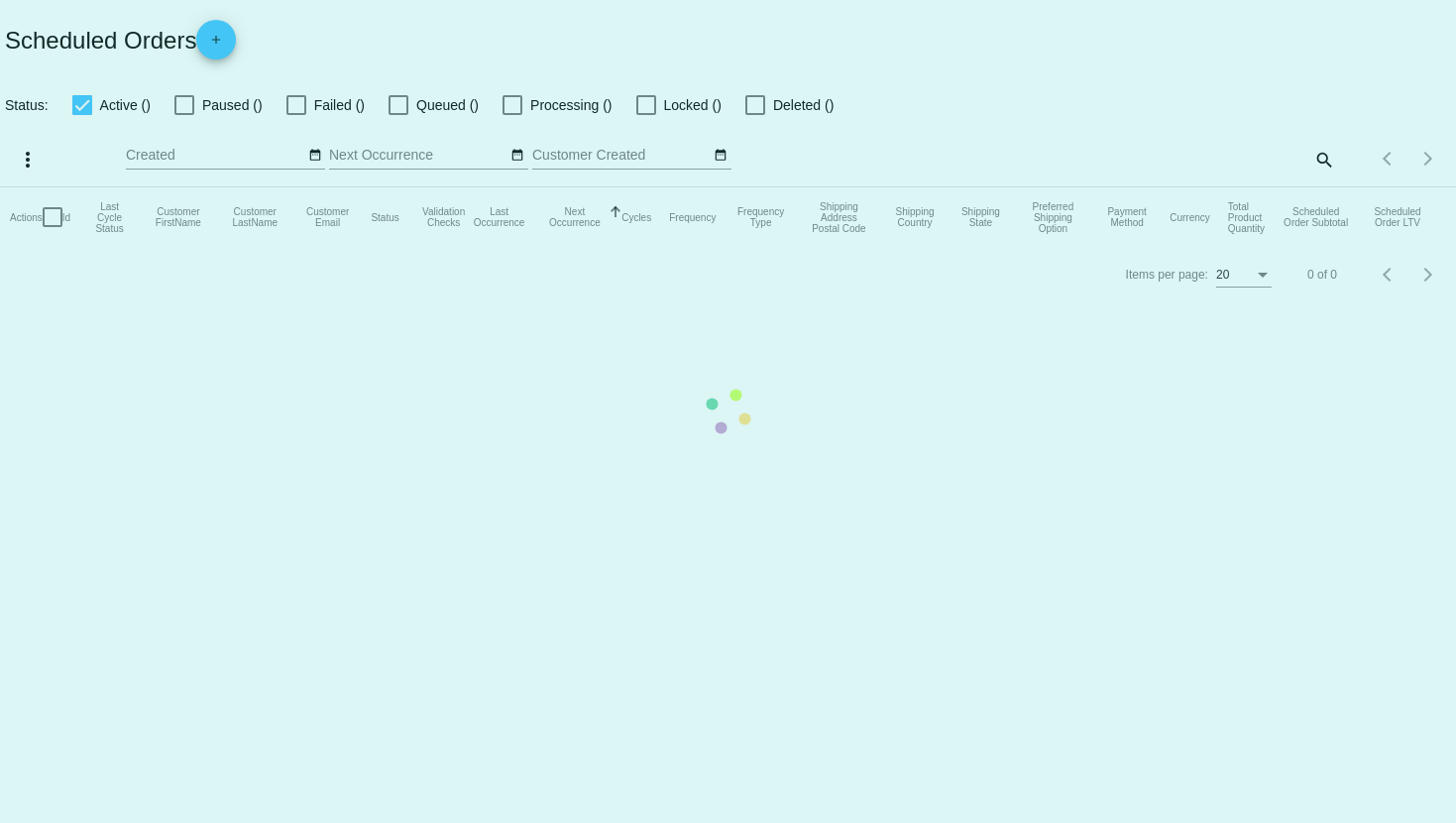 checkbox on "true" 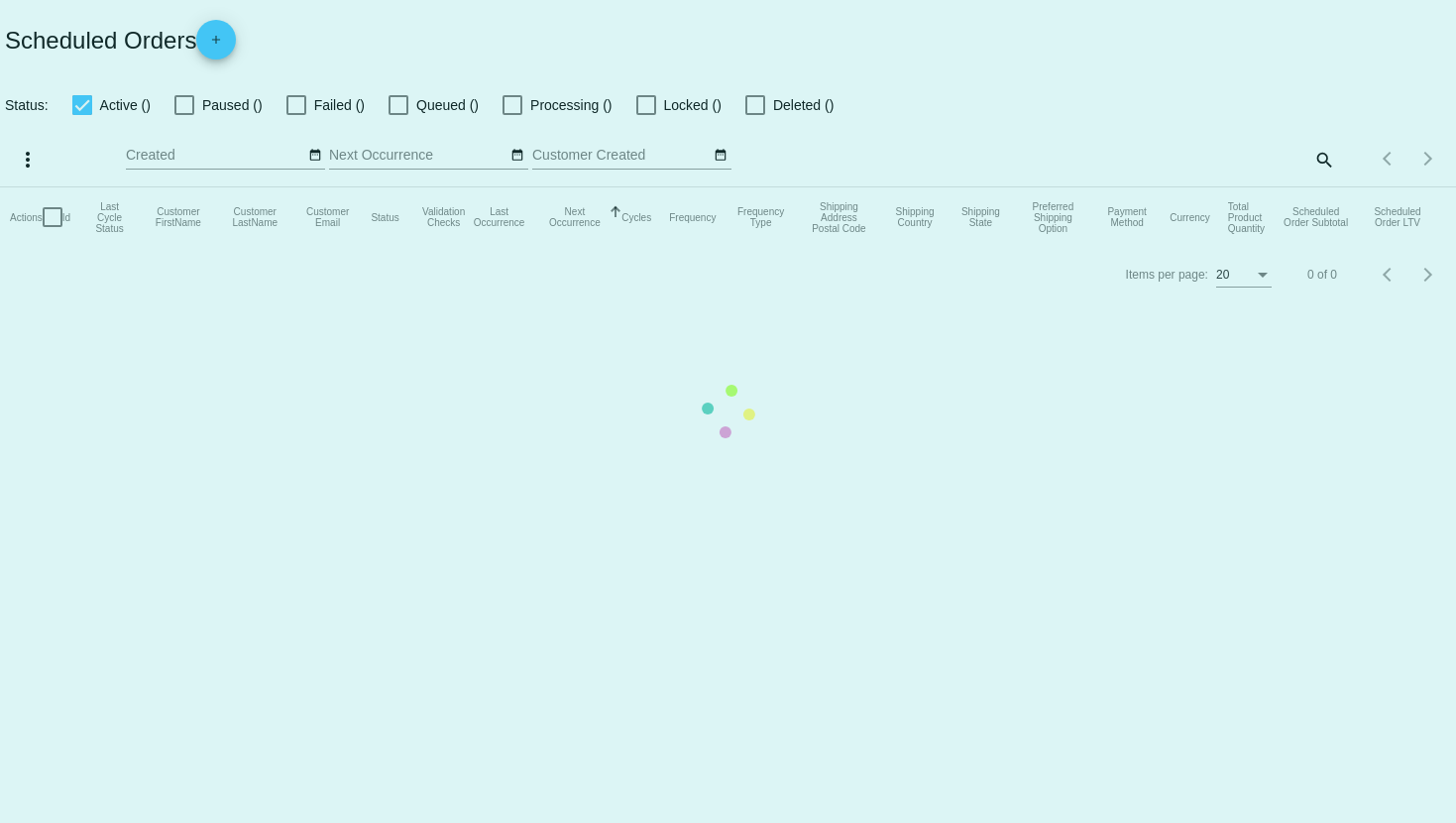 type on "[DATE] - [DATE]" 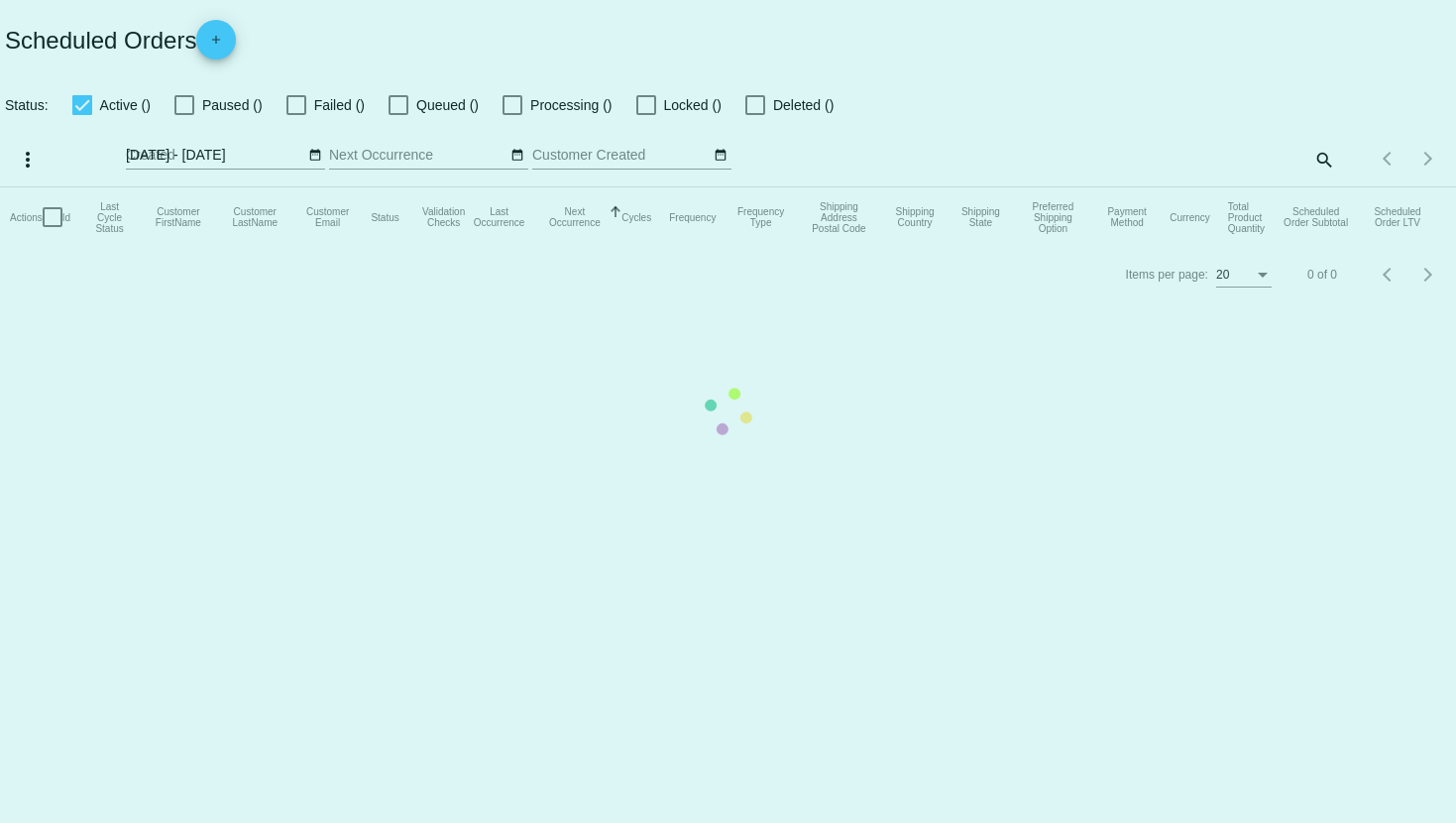 scroll, scrollTop: 0, scrollLeft: 0, axis: both 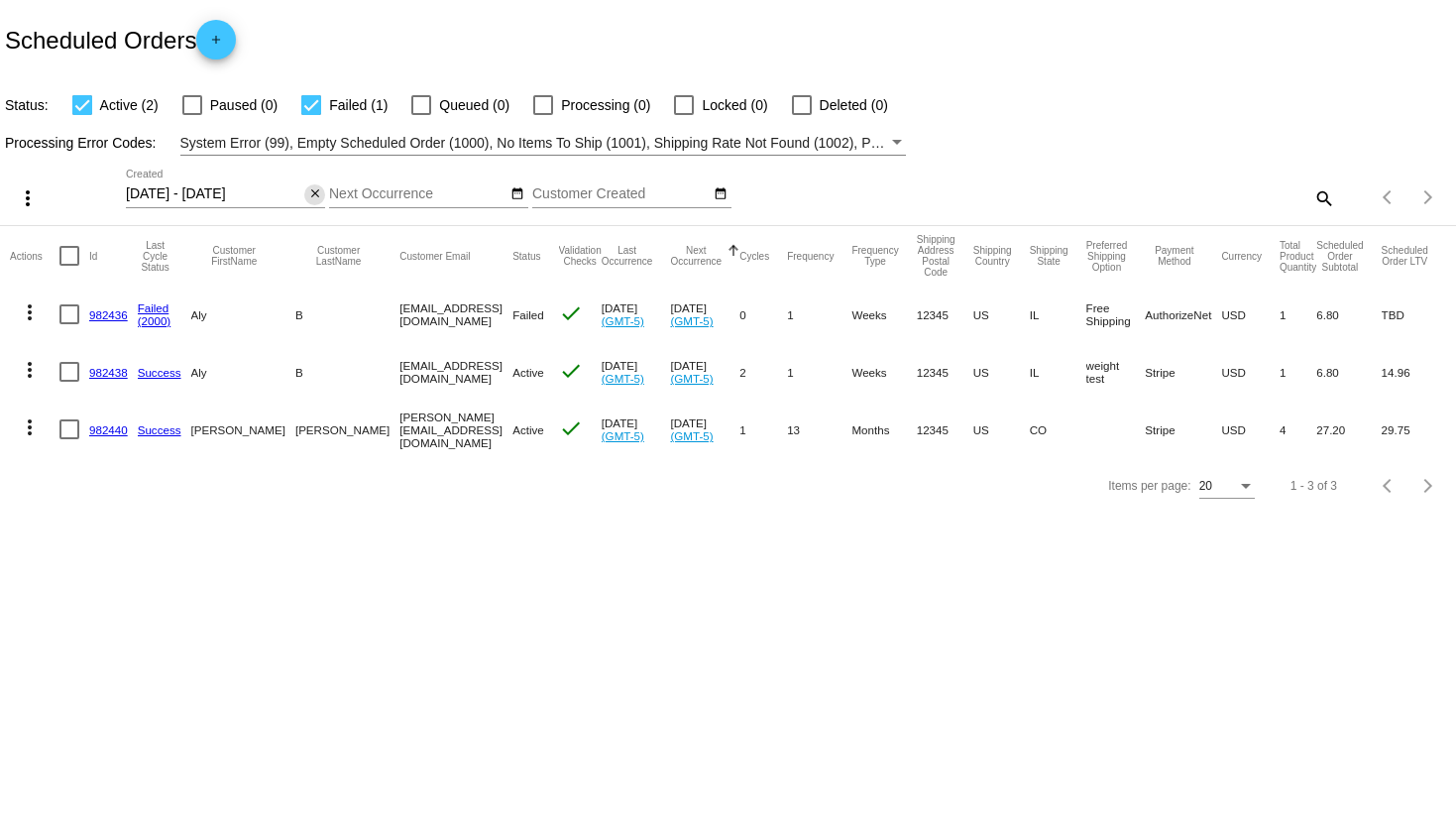 click on "close" 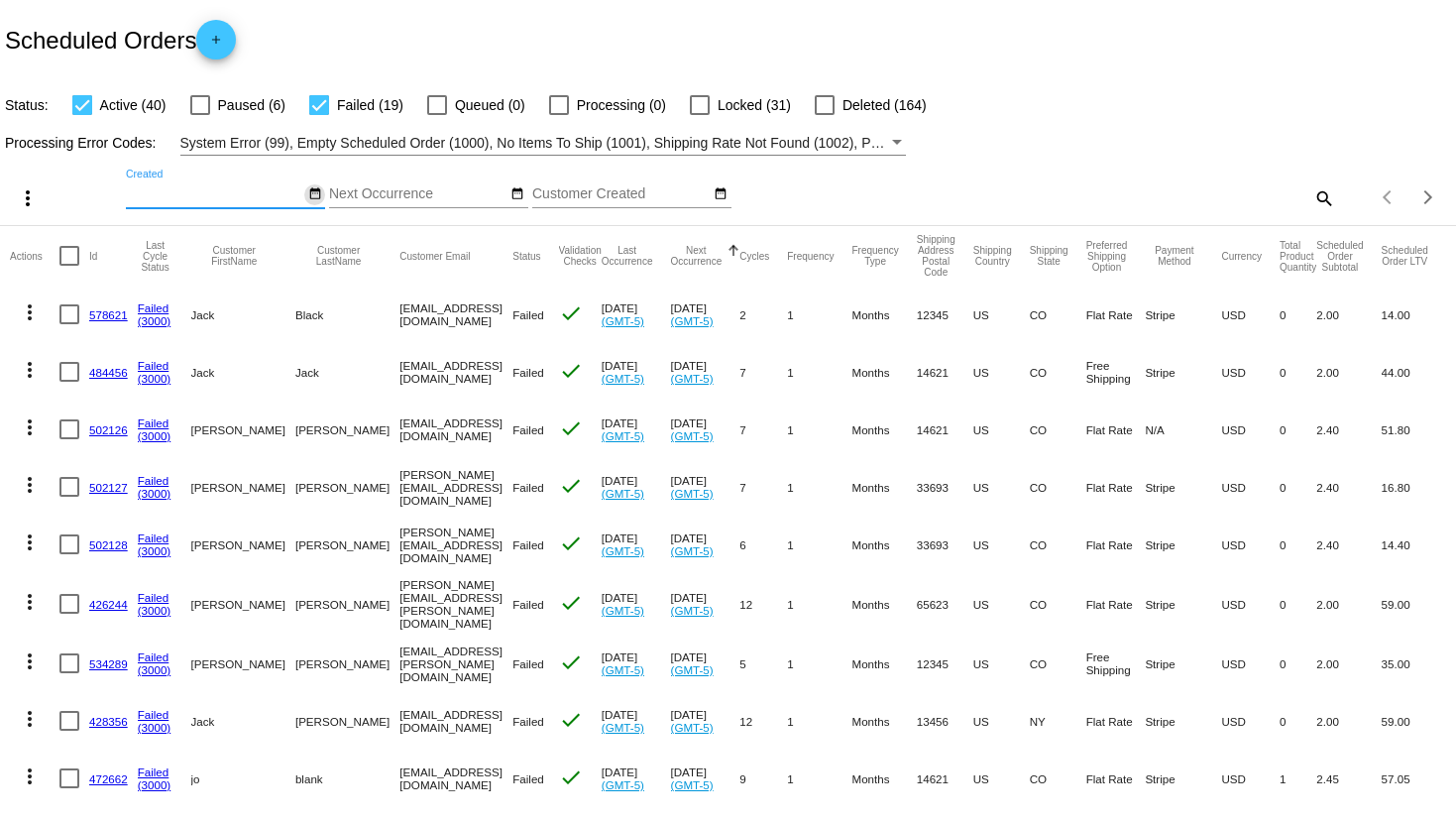 click on "date_range" 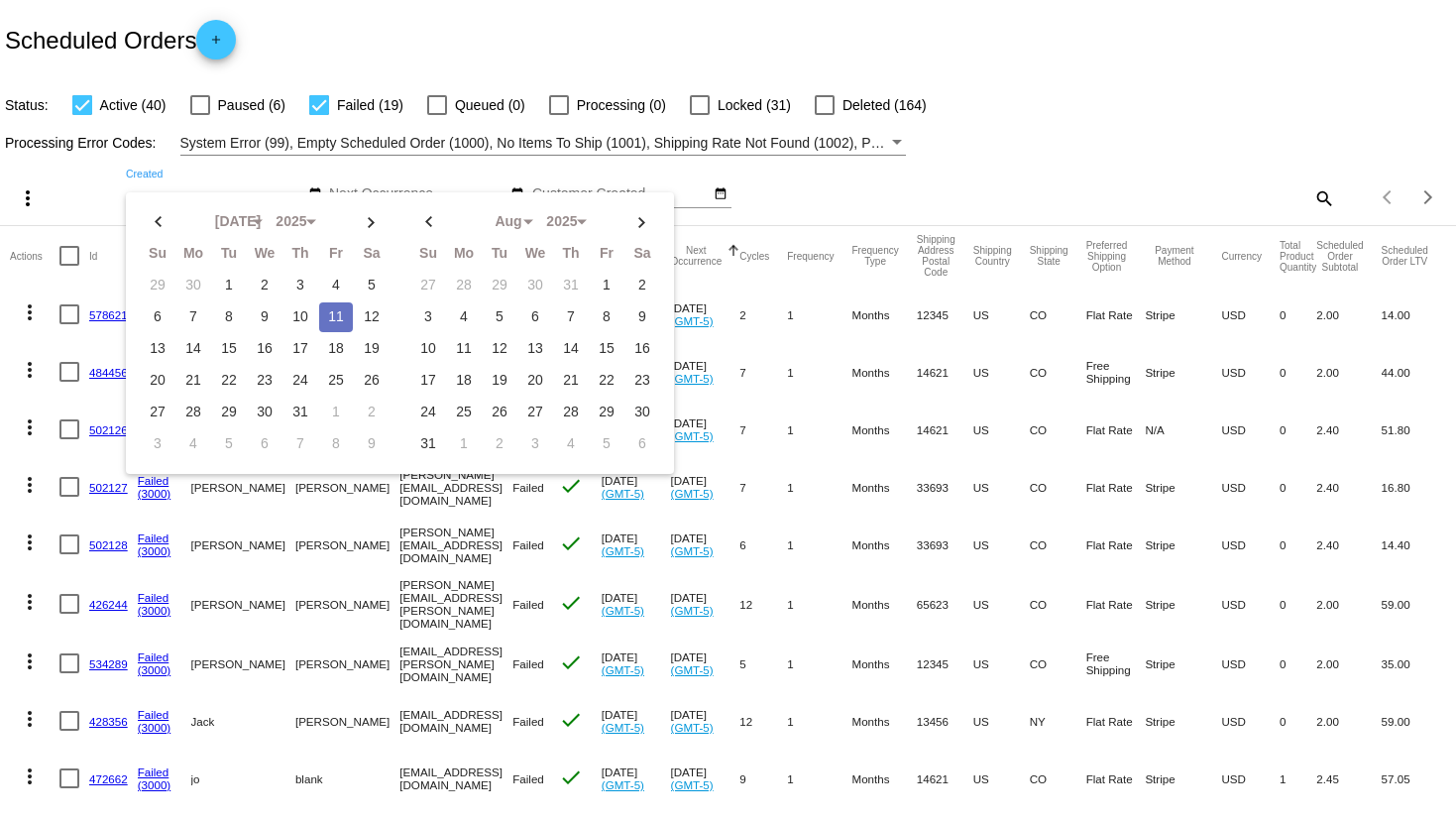 click on "11" 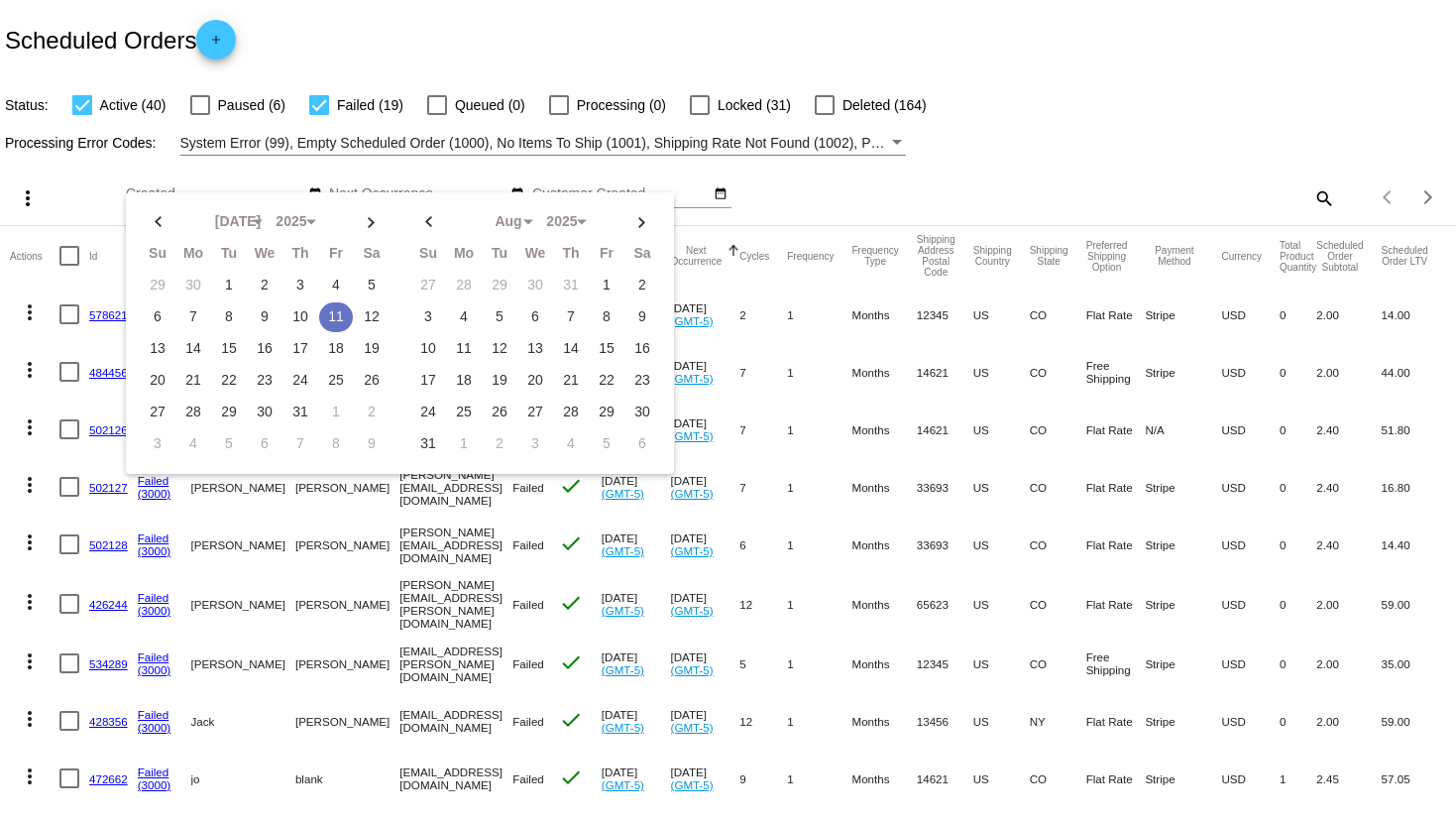 click on "11" 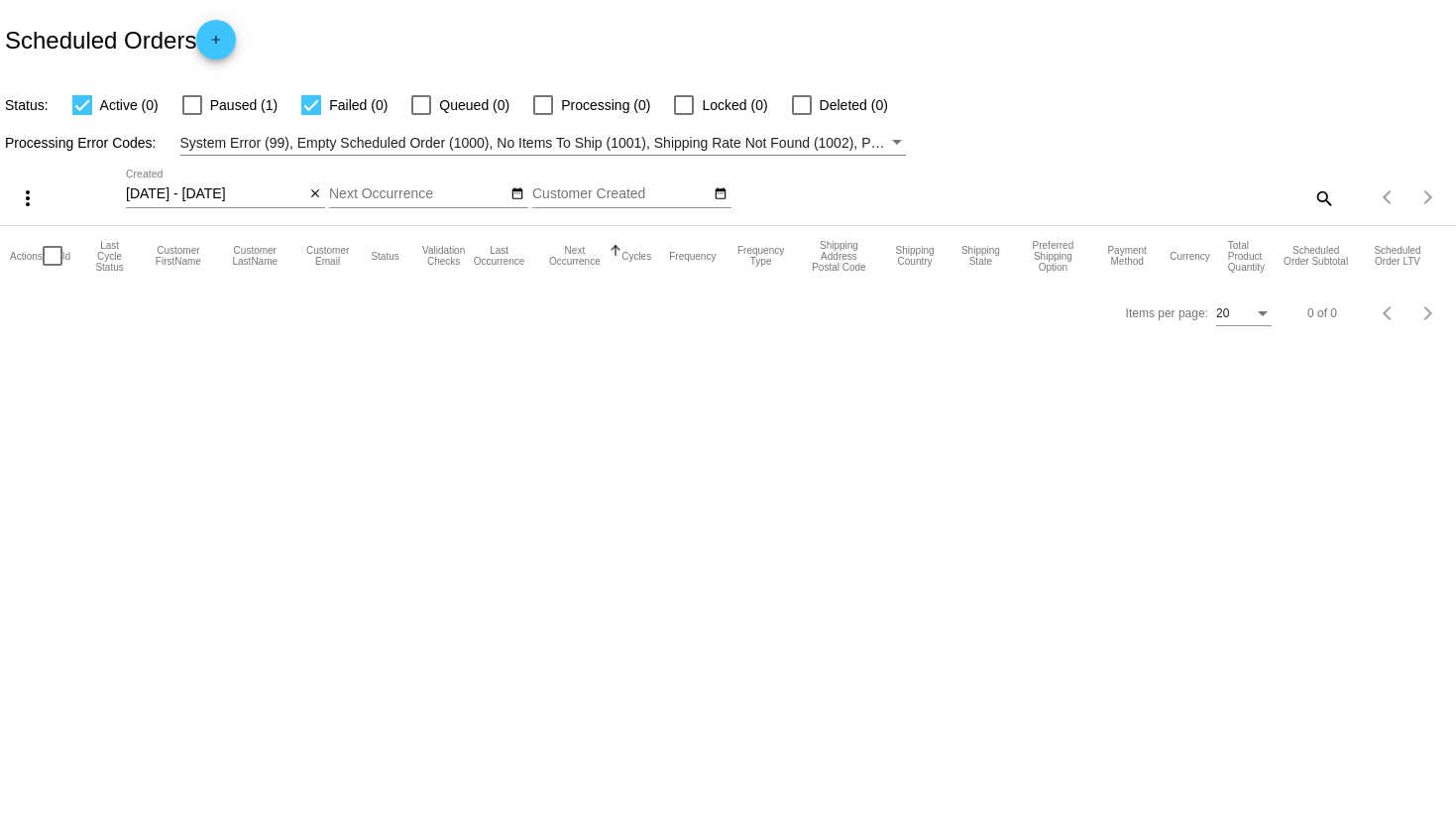 click on "Paused (1)" at bounding box center (244, 105) 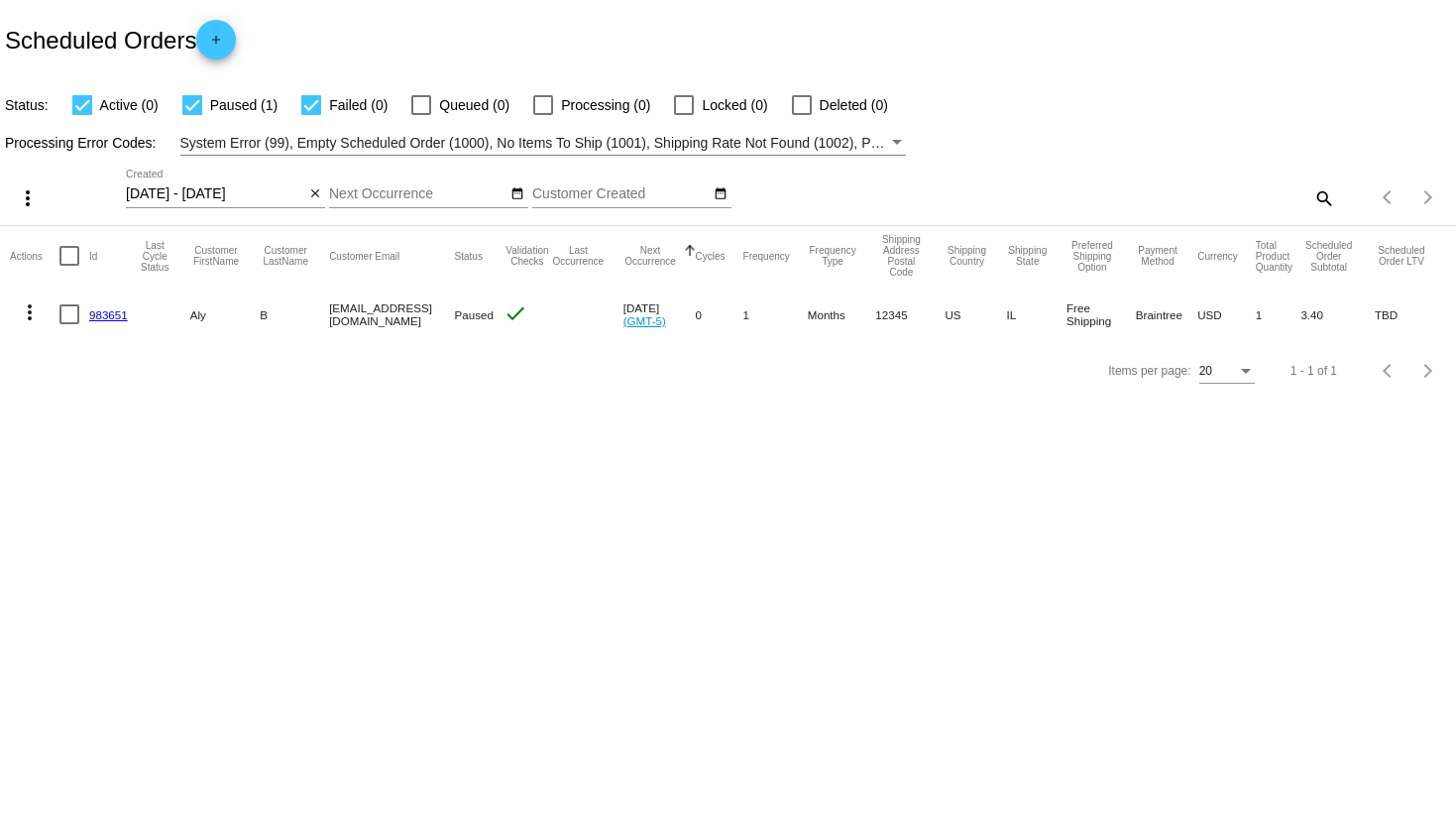 click on "983651" 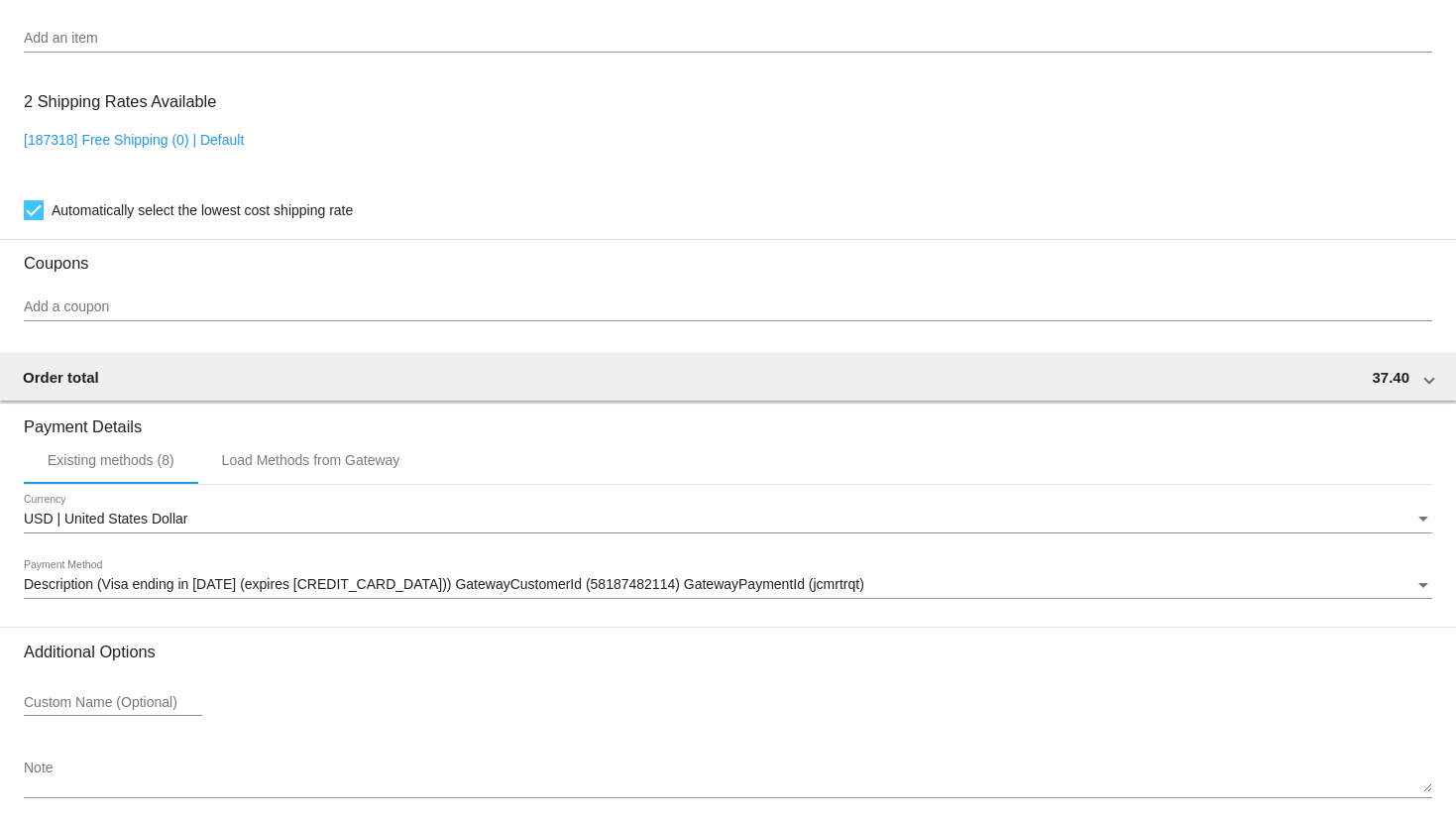 scroll, scrollTop: 1322, scrollLeft: 0, axis: vertical 